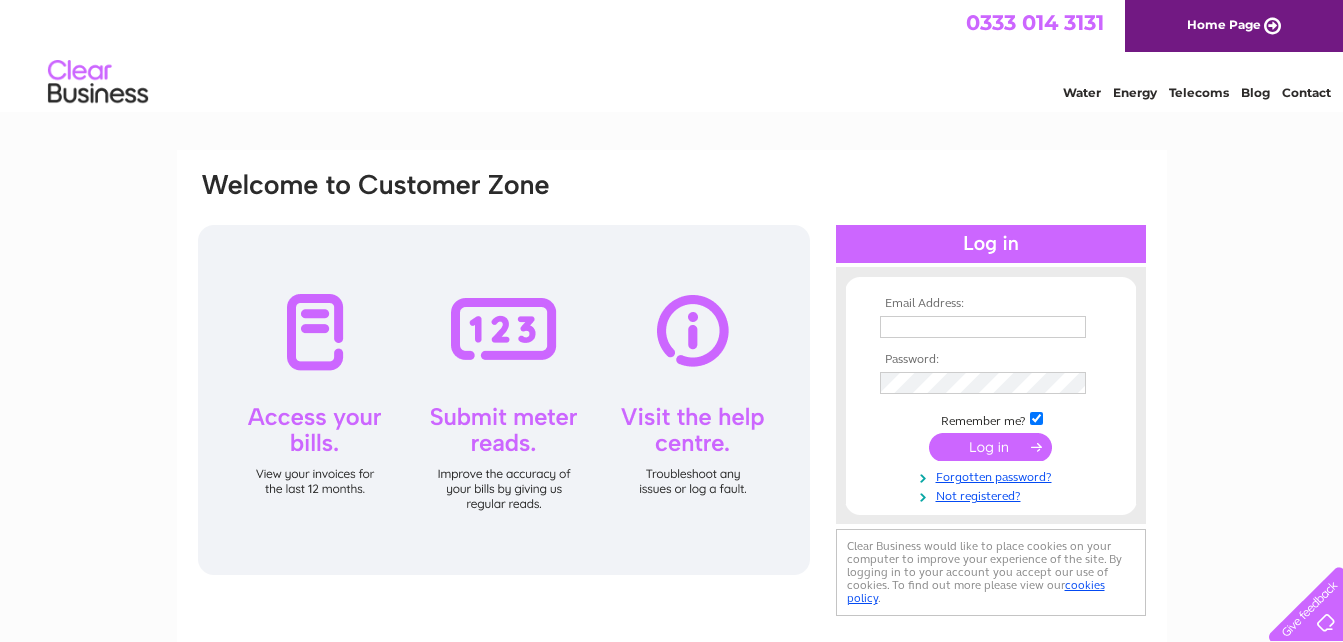 scroll, scrollTop: 0, scrollLeft: 0, axis: both 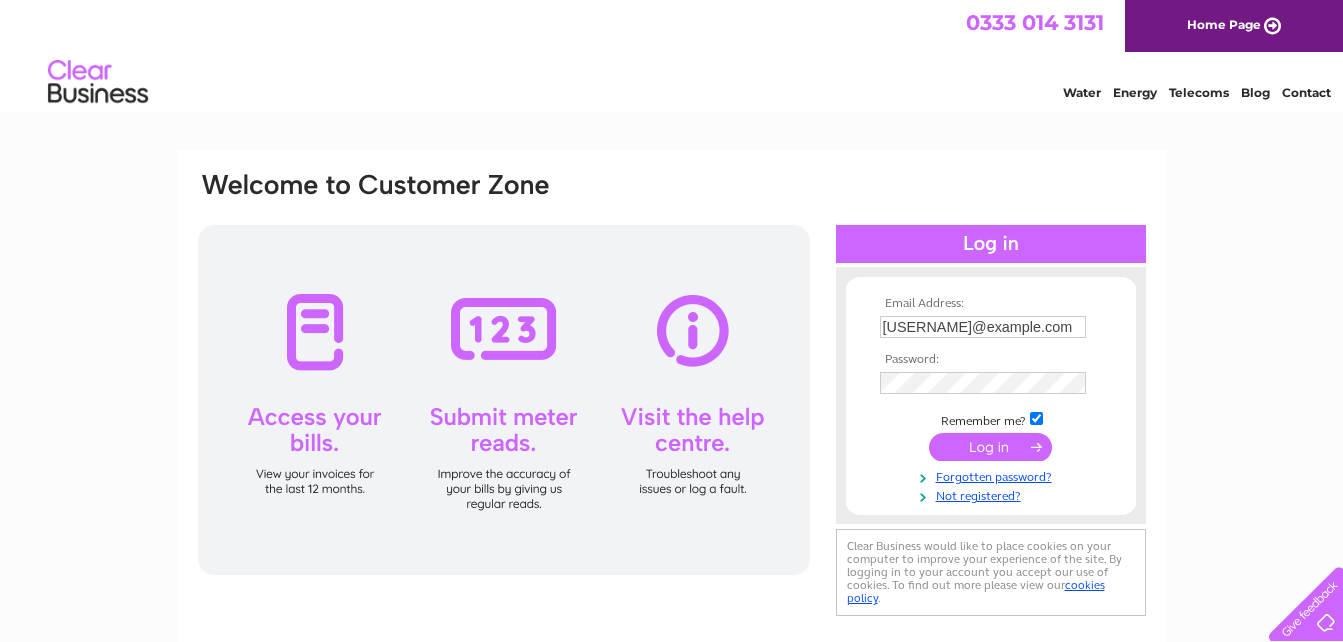 click at bounding box center (990, 447) 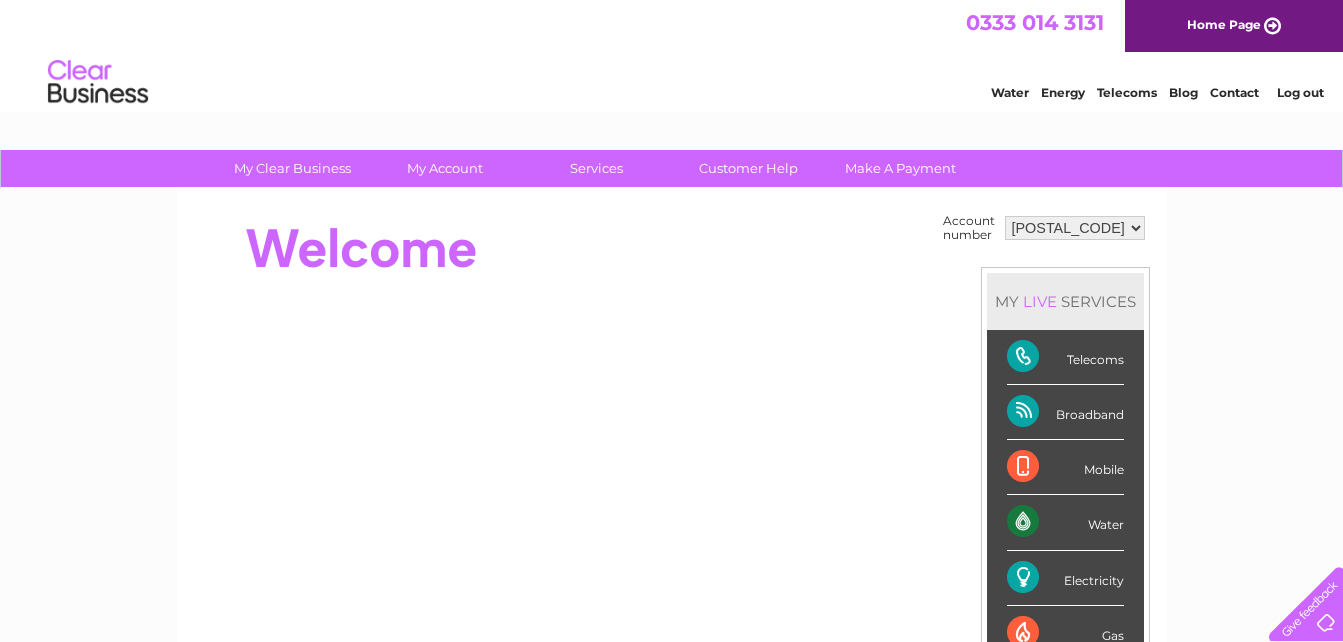 scroll, scrollTop: 0, scrollLeft: 0, axis: both 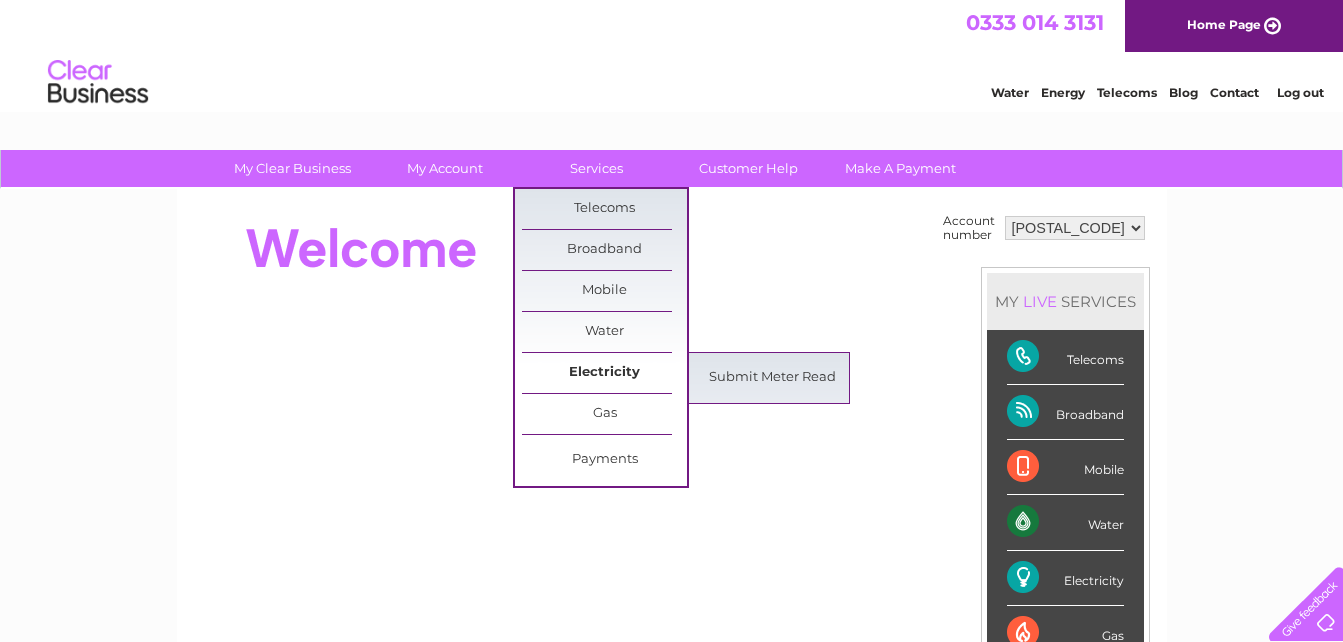click on "Electricity" at bounding box center [604, 373] 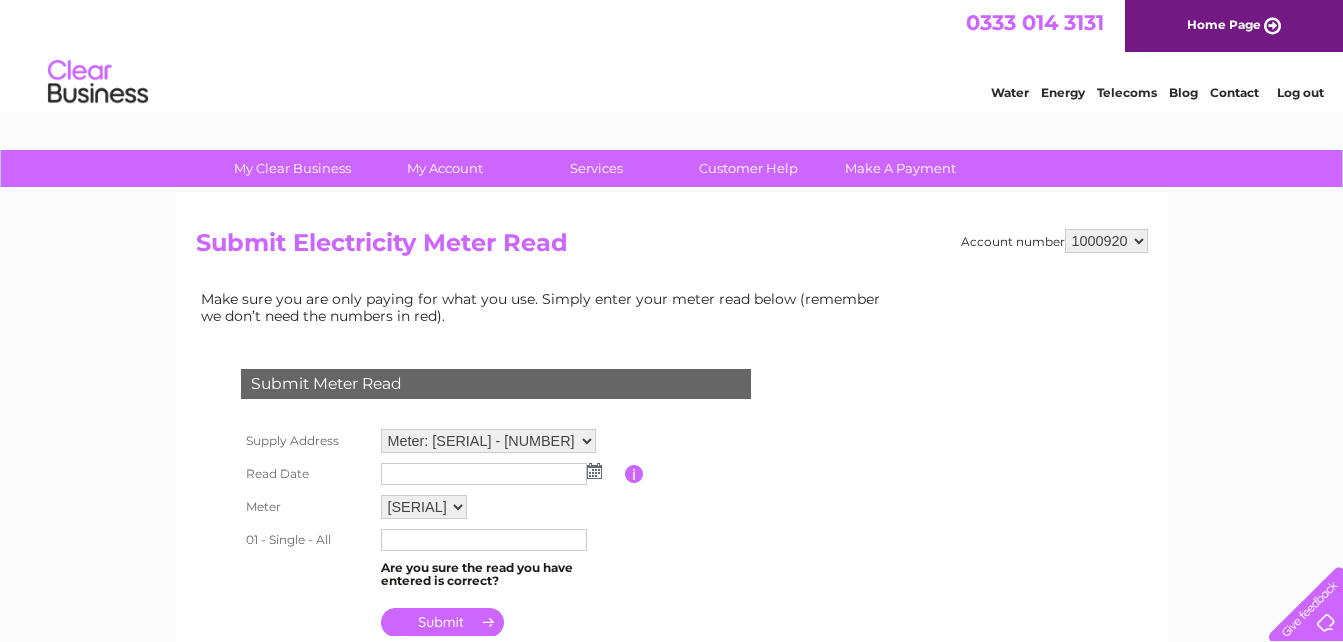 scroll, scrollTop: 0, scrollLeft: 0, axis: both 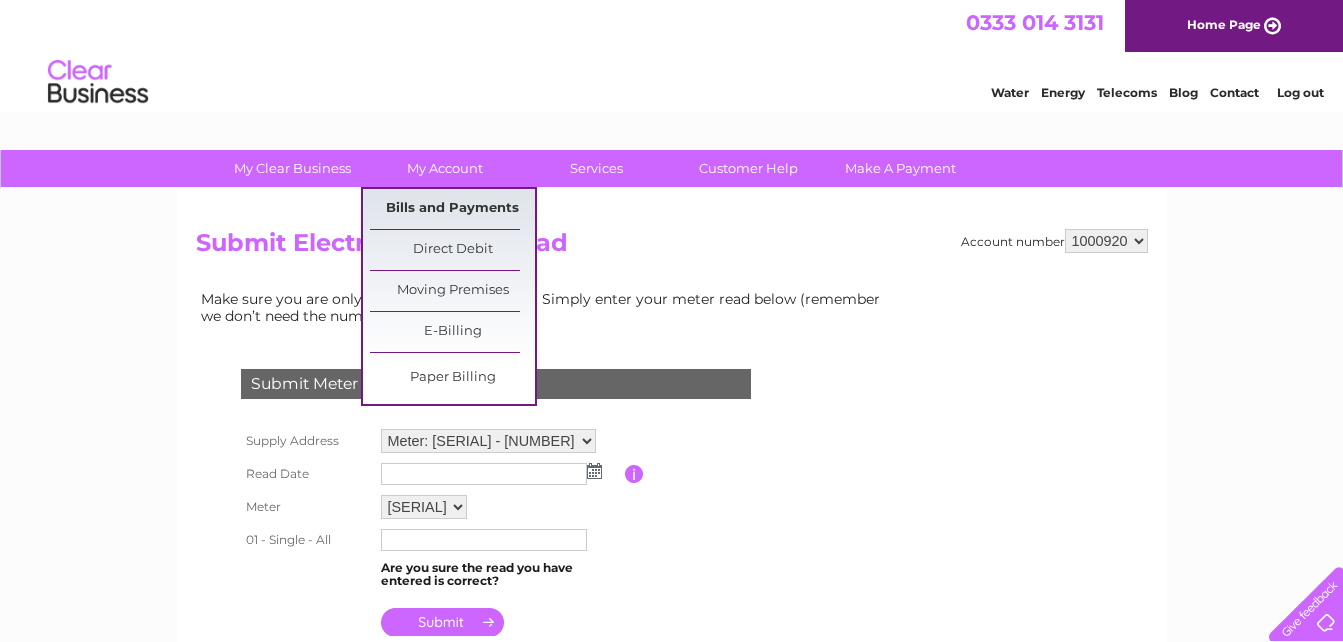 click on "Bills and Payments" at bounding box center [452, 209] 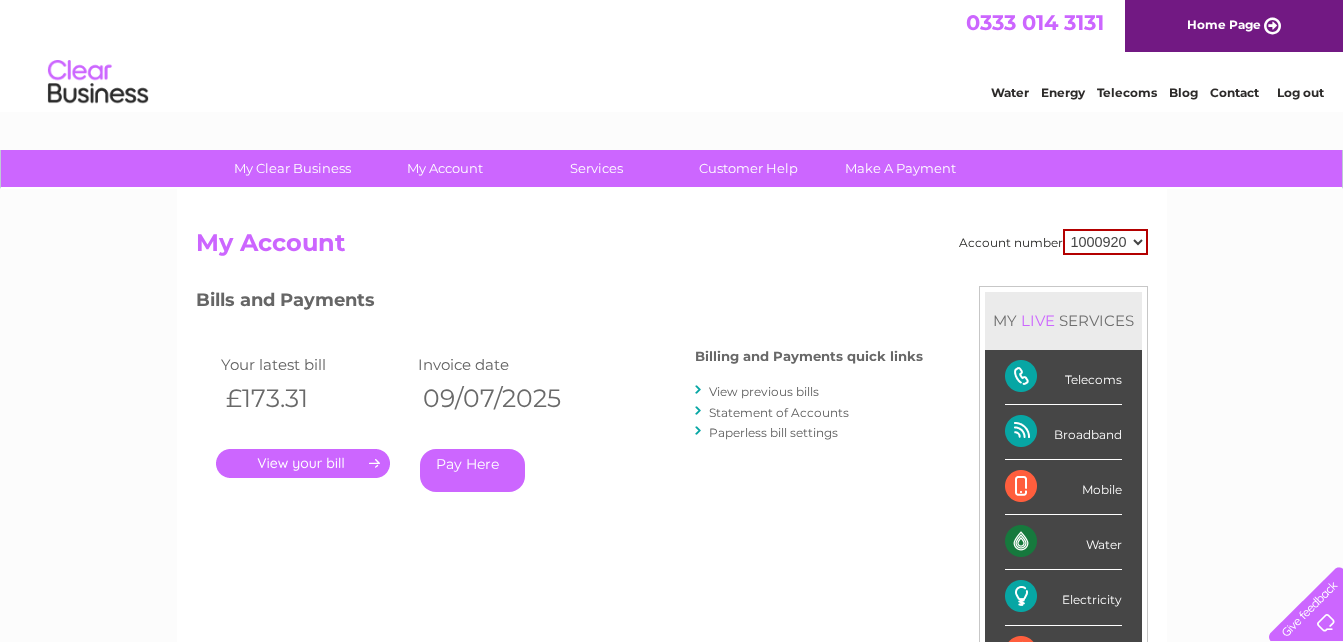 scroll, scrollTop: 0, scrollLeft: 0, axis: both 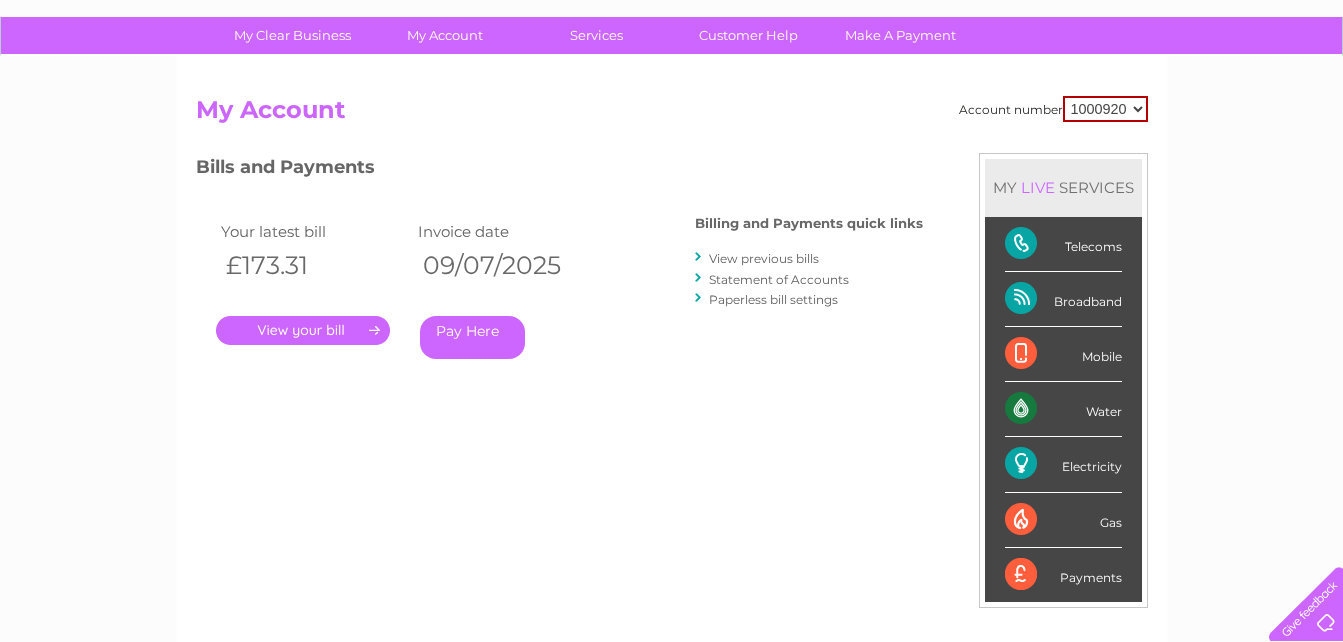 click on "." at bounding box center (303, 330) 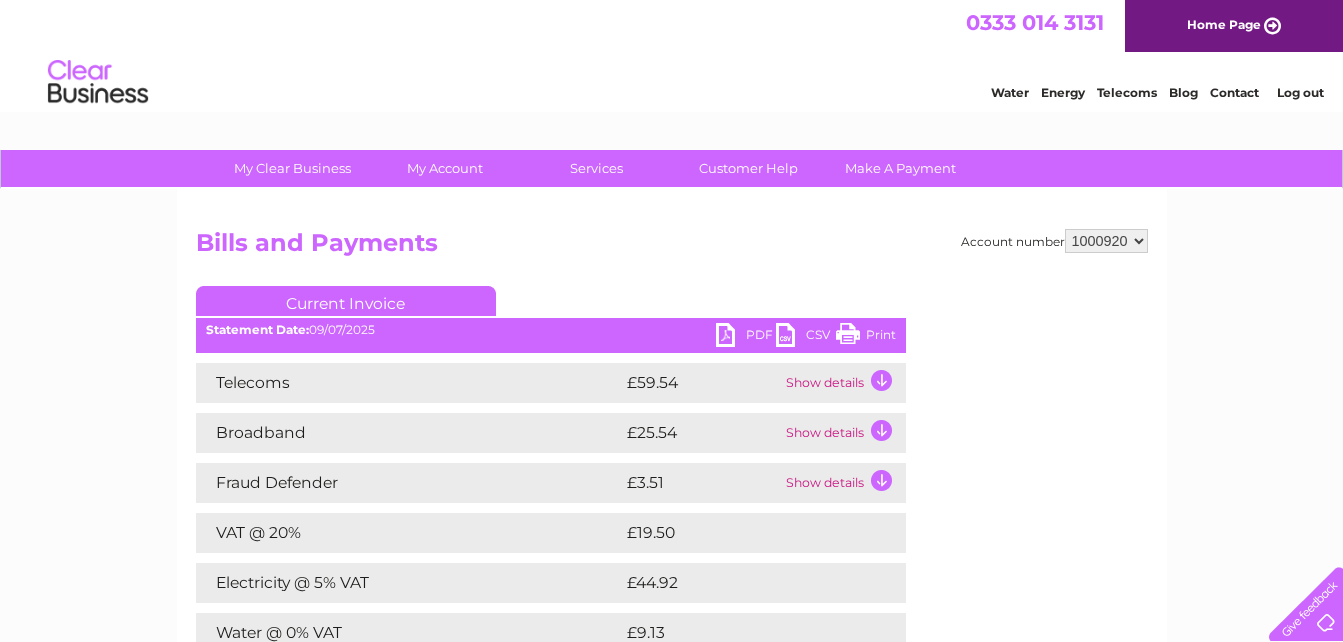 scroll, scrollTop: 0, scrollLeft: 0, axis: both 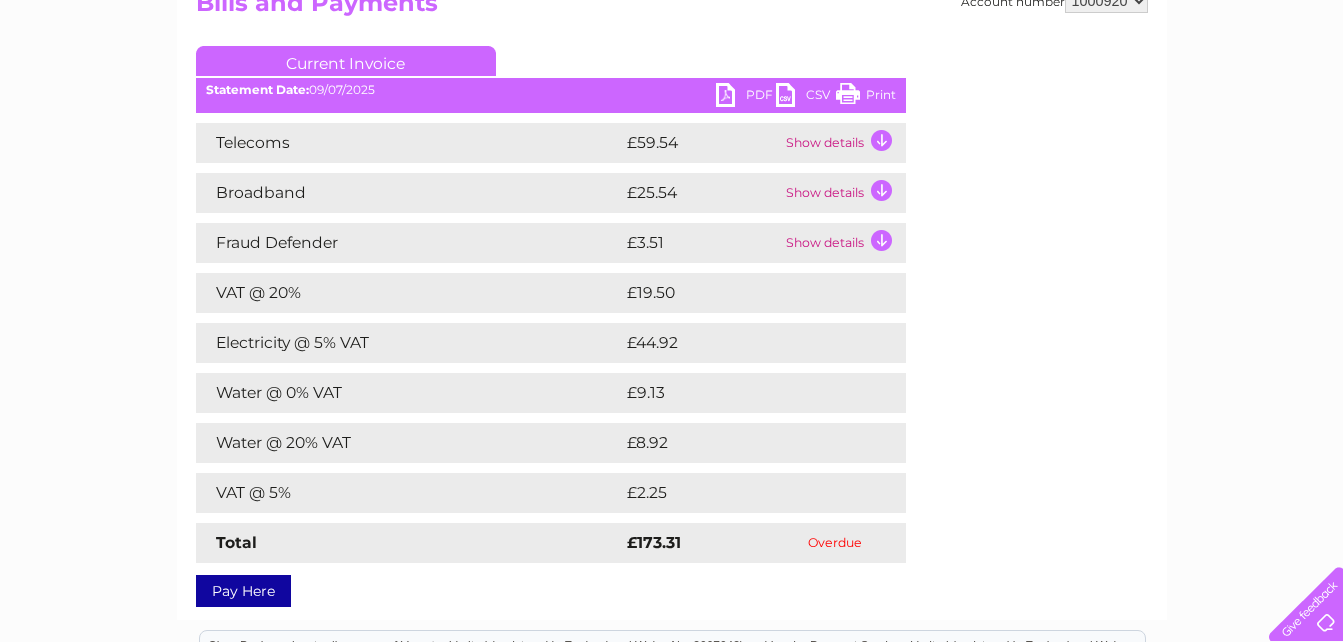 click on "£44.92" at bounding box center (744, 343) 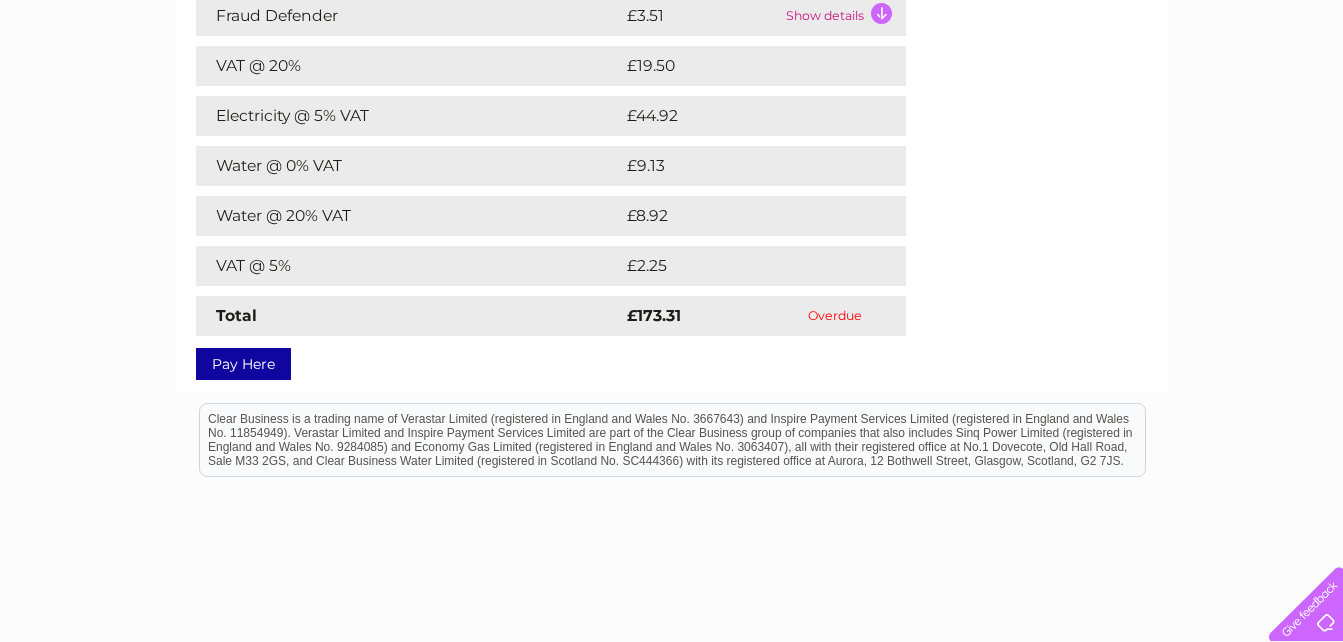 scroll, scrollTop: 520, scrollLeft: 0, axis: vertical 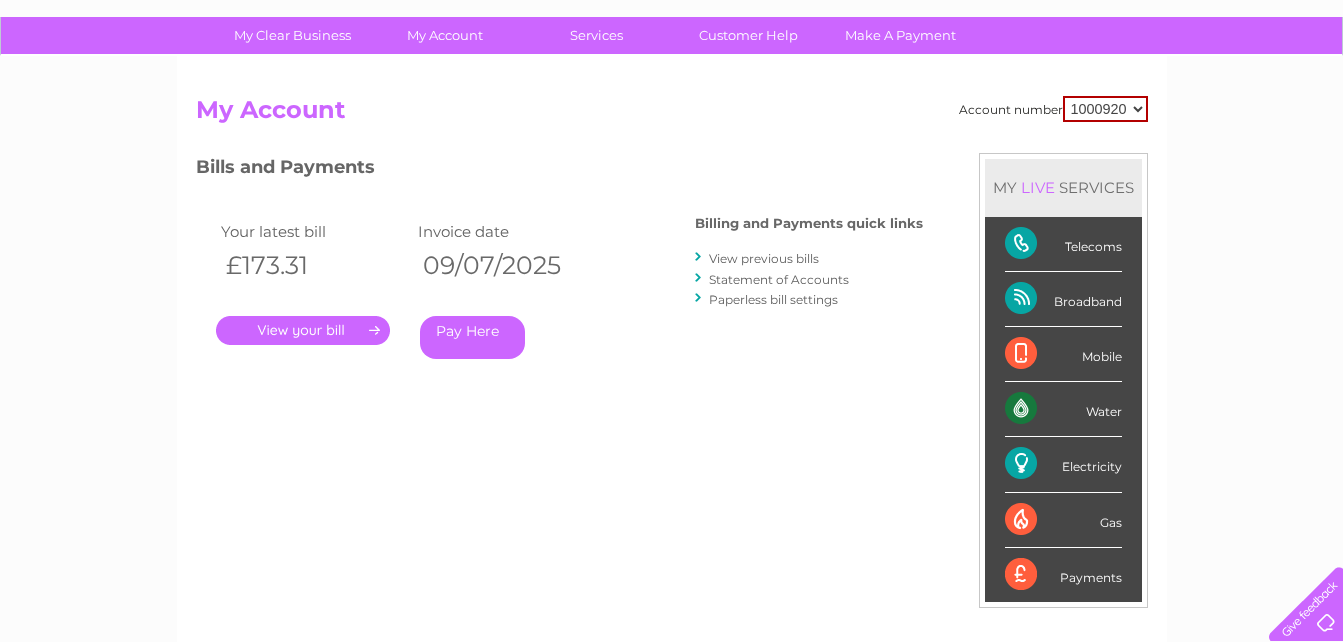 click on "Statement of Accounts" at bounding box center [779, 279] 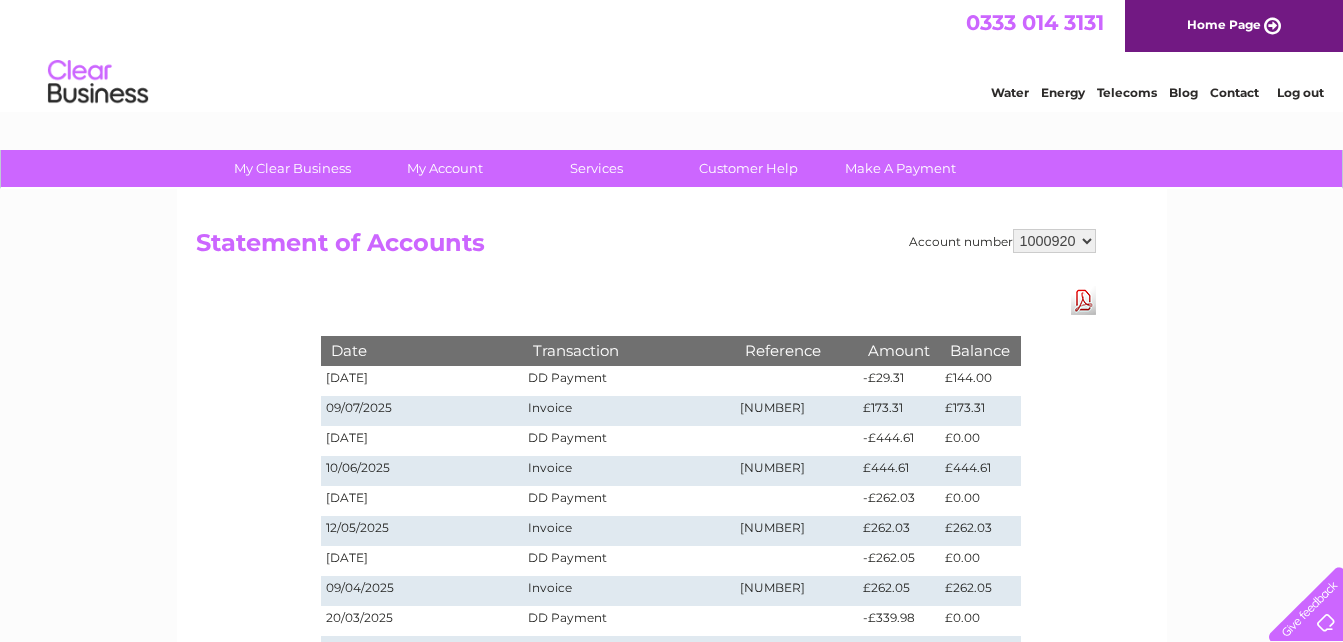 scroll, scrollTop: 0, scrollLeft: 0, axis: both 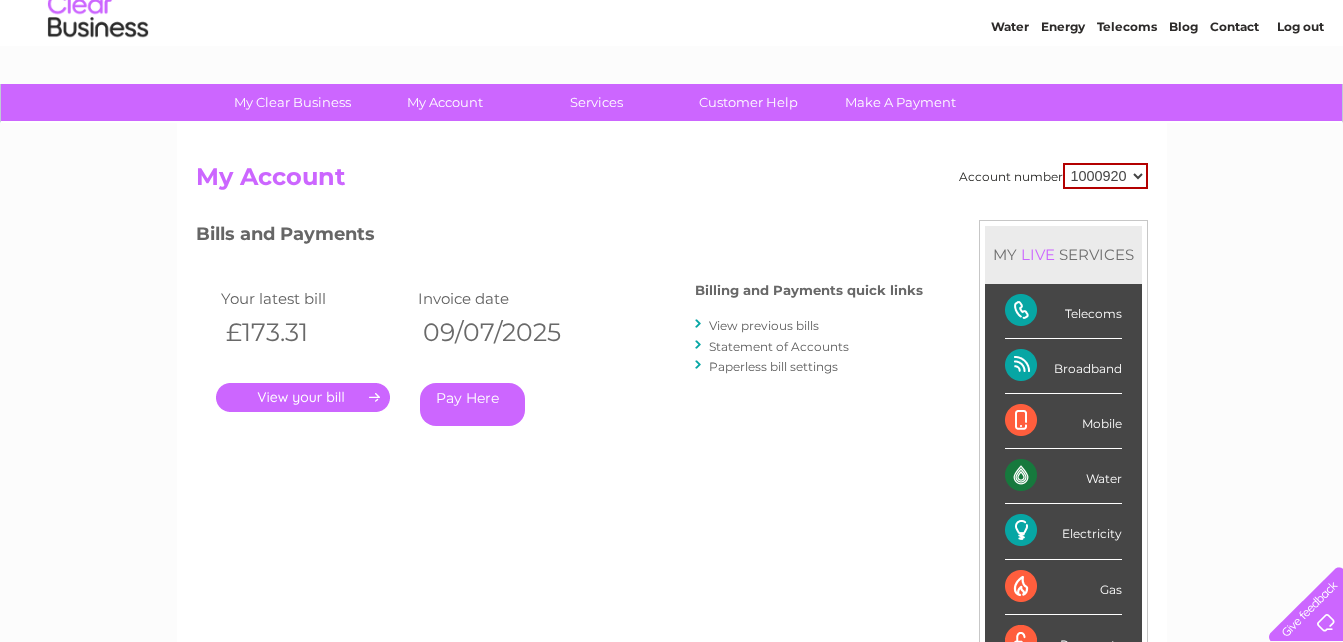 click on "." at bounding box center (303, 397) 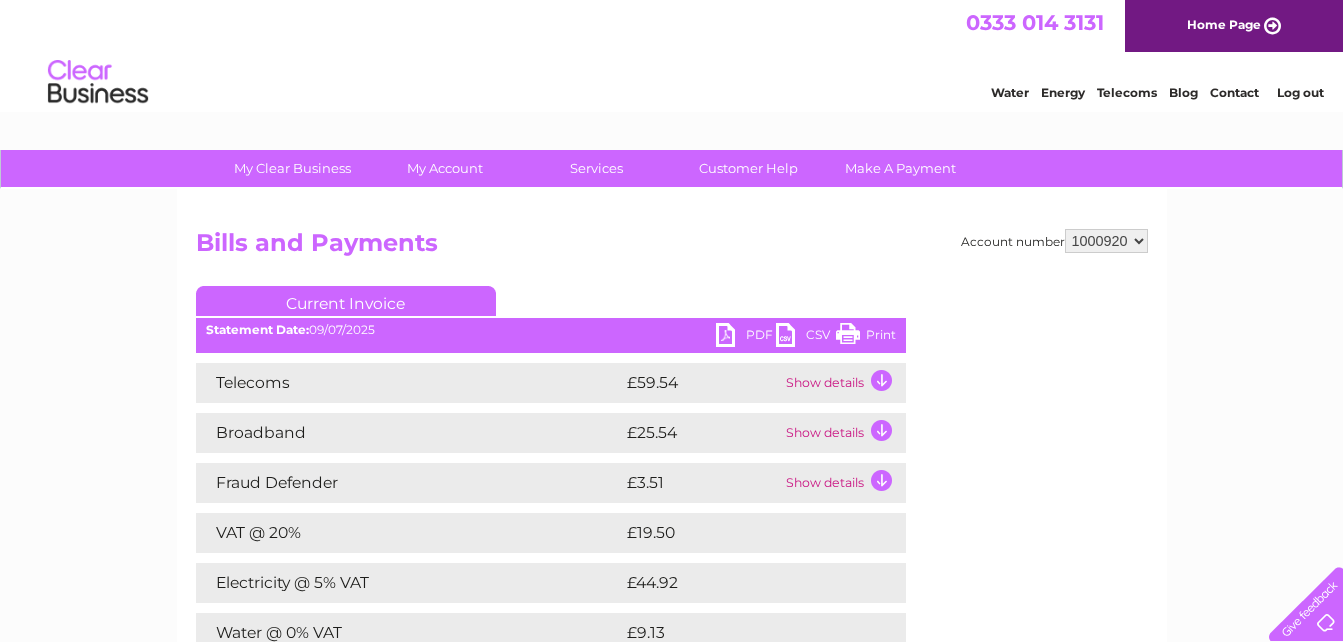 scroll, scrollTop: 0, scrollLeft: 0, axis: both 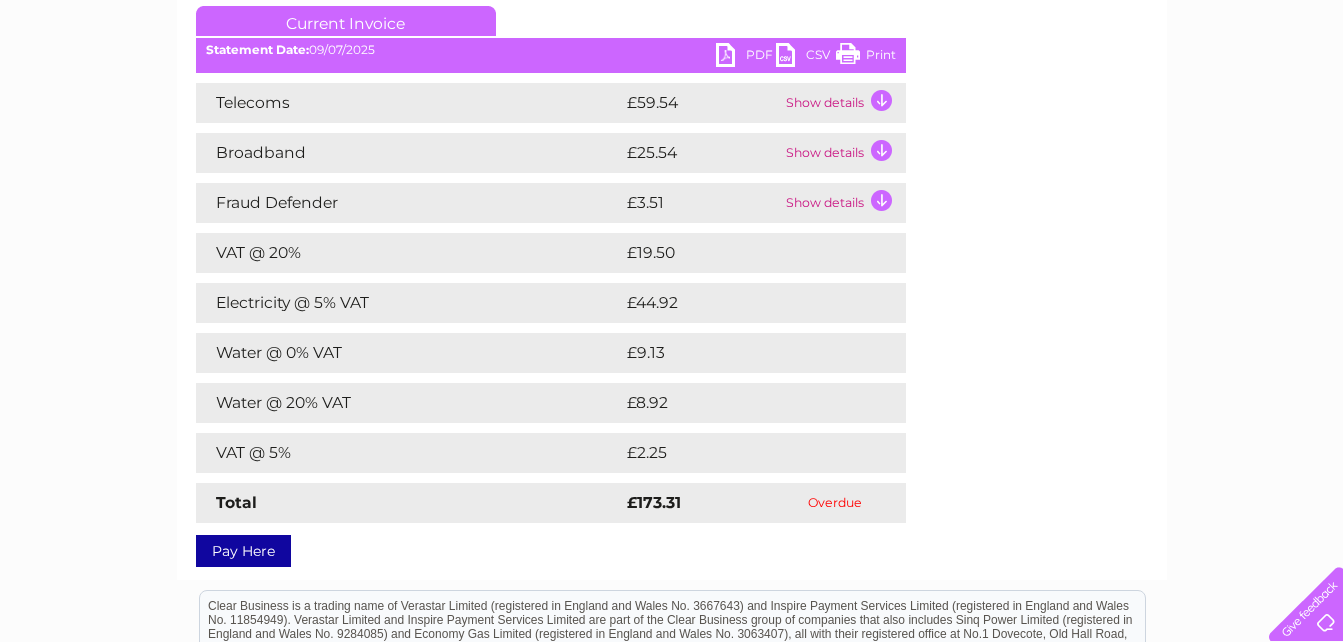 click on "Electricity @ 5% VAT" at bounding box center (409, 303) 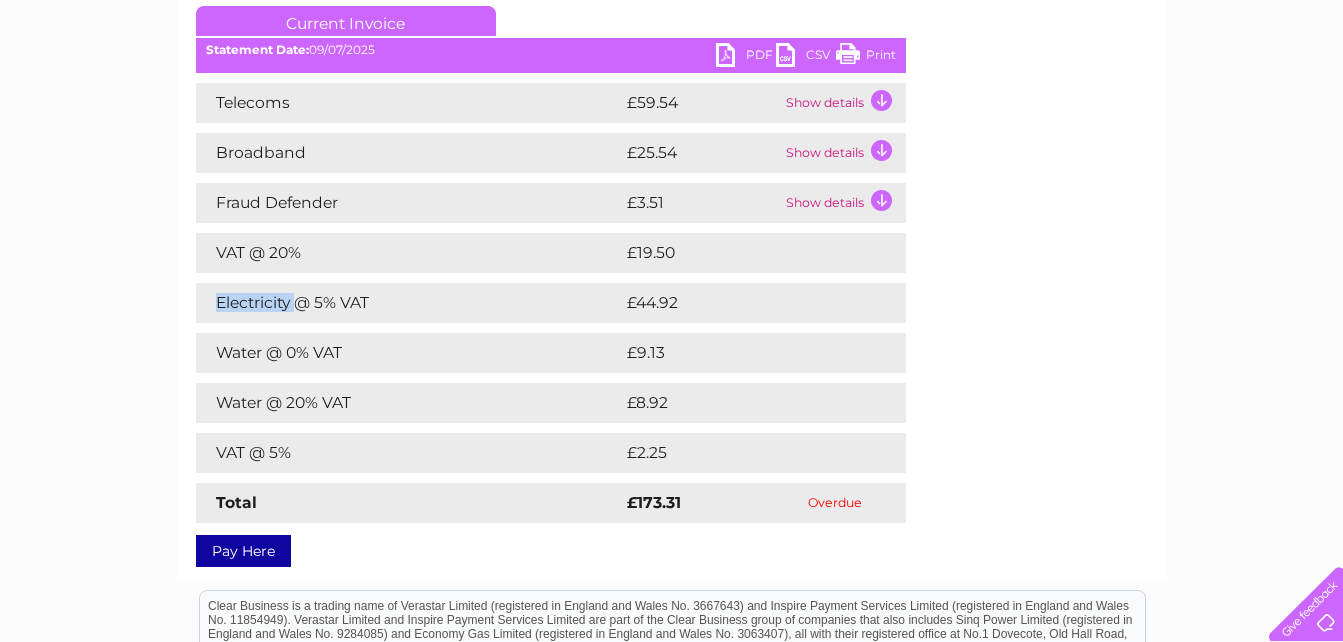 click on "Electricity @ 5% VAT" at bounding box center (409, 303) 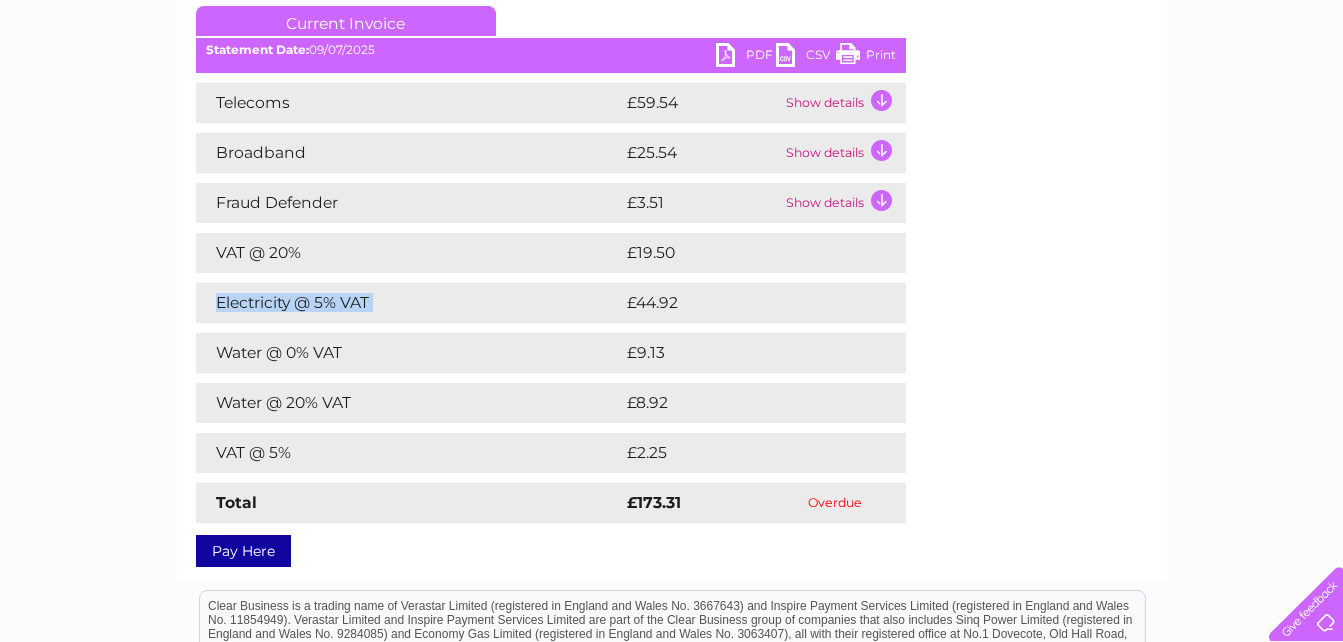 click on "Electricity @ 5% VAT" at bounding box center [409, 303] 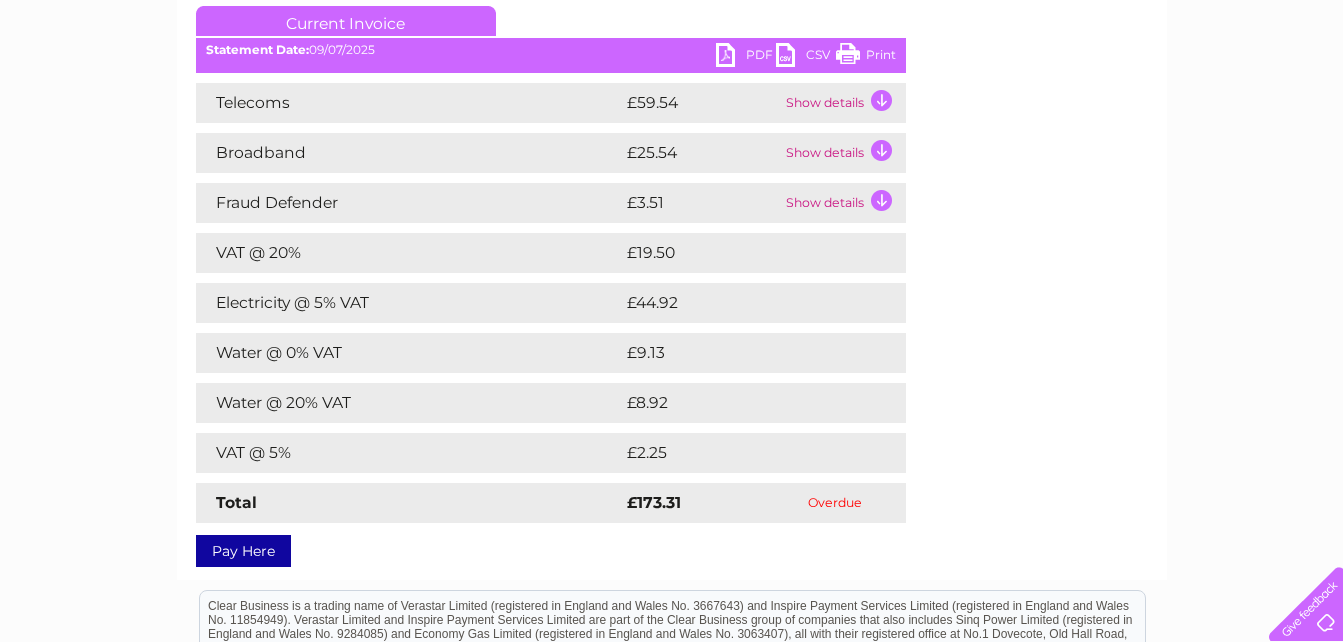 click on "Electricity @ 5% VAT" at bounding box center (409, 303) 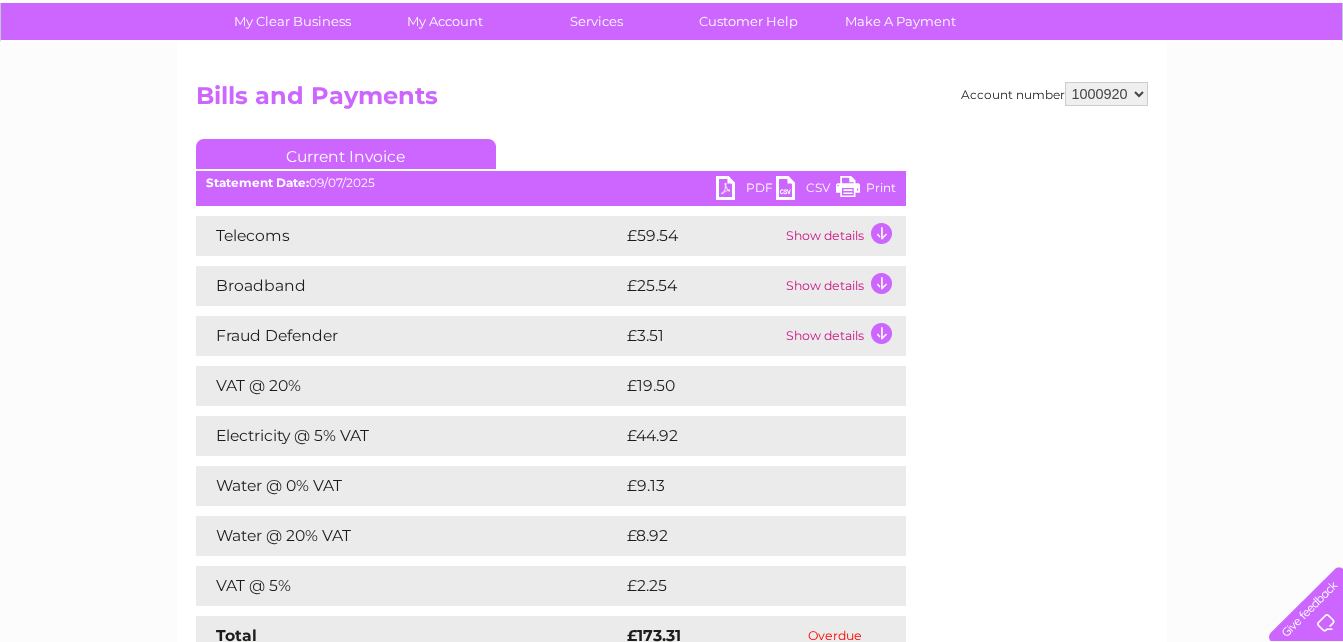 scroll, scrollTop: 0, scrollLeft: 0, axis: both 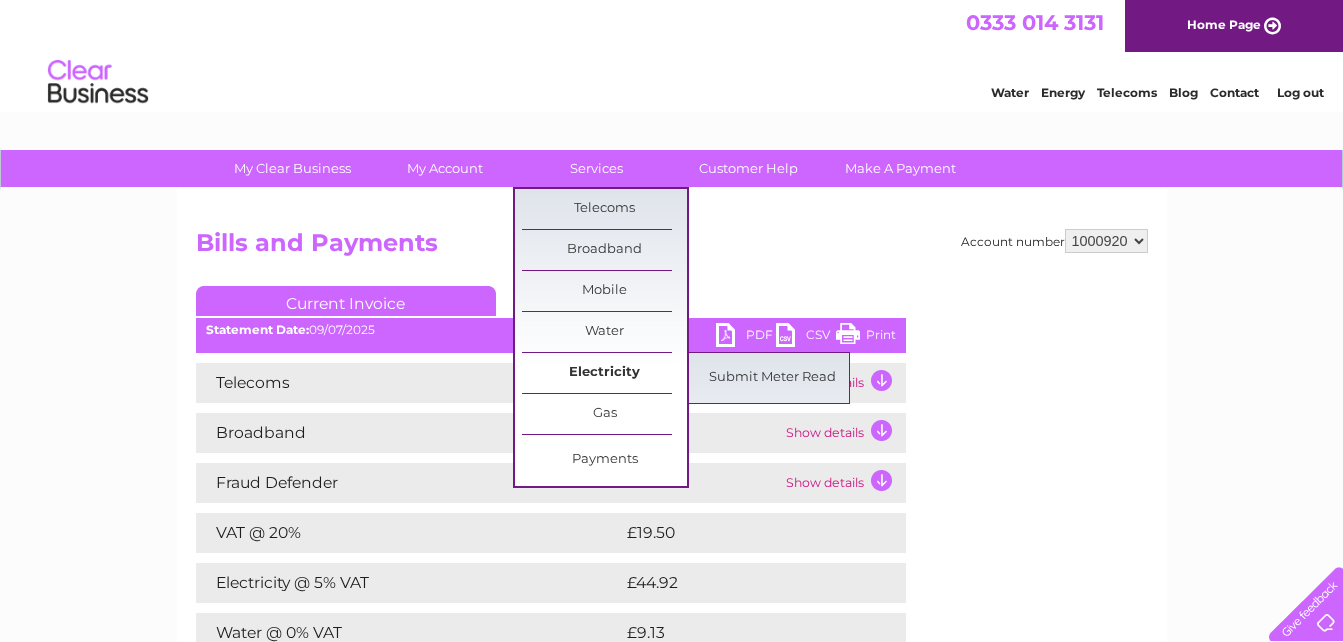click on "Electricity" at bounding box center [604, 373] 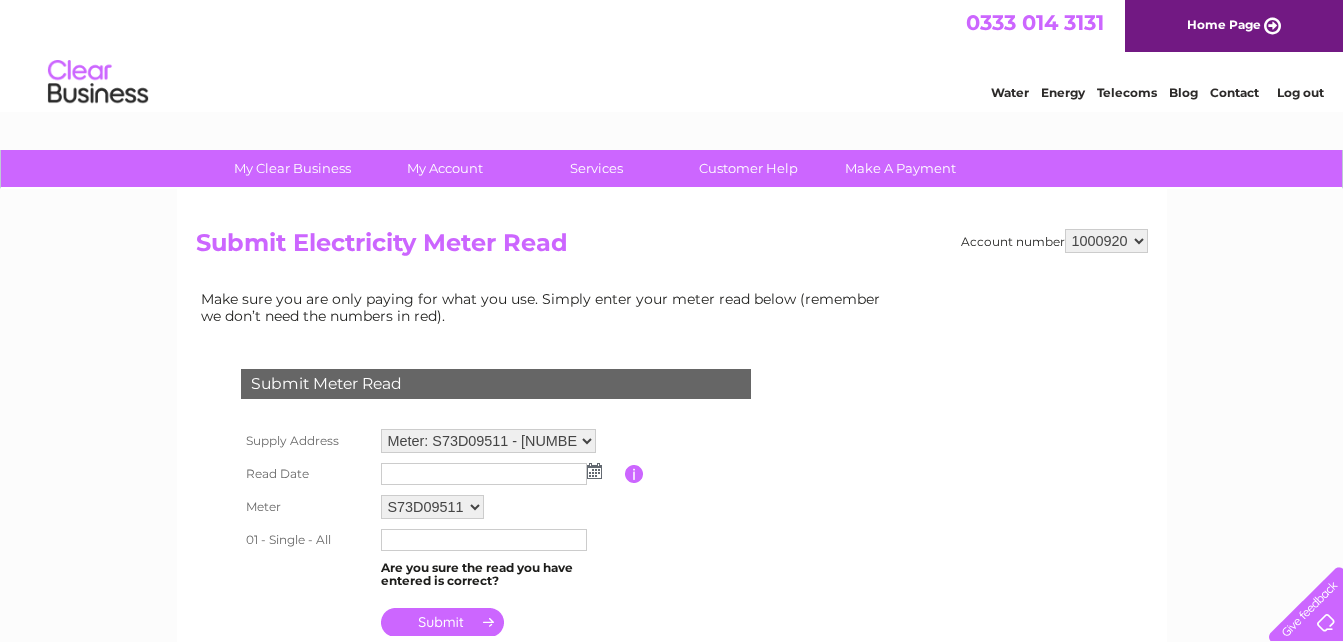 scroll, scrollTop: 0, scrollLeft: 0, axis: both 